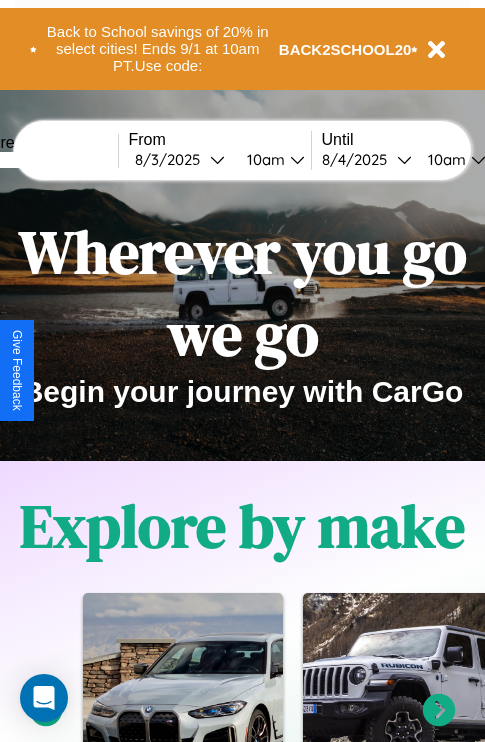 scroll, scrollTop: 0, scrollLeft: 0, axis: both 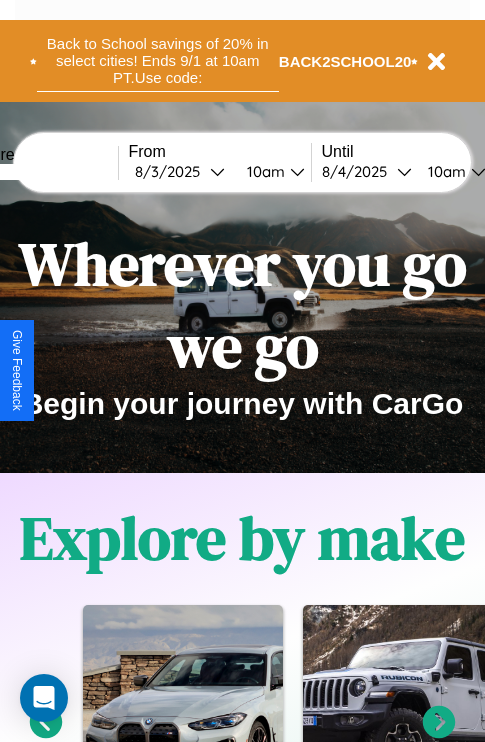 click on "Back to School savings of 20% in select cities! Ends 9/1 at 10am PT.  Use code:" at bounding box center [158, 61] 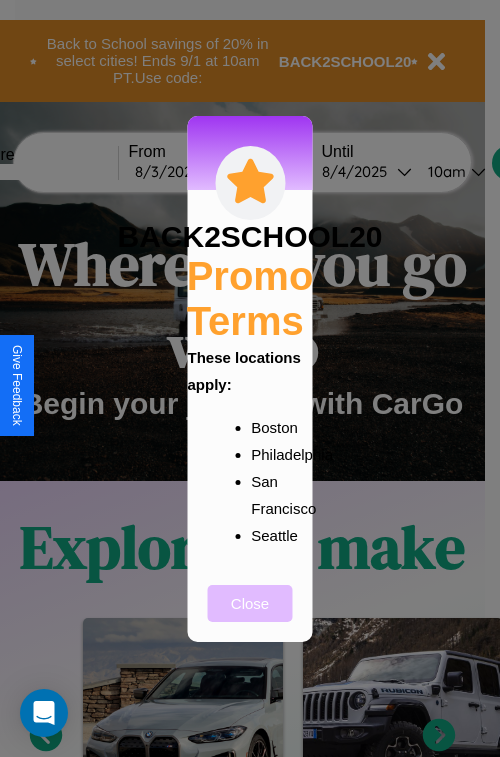 click on "Close" at bounding box center [250, 603] 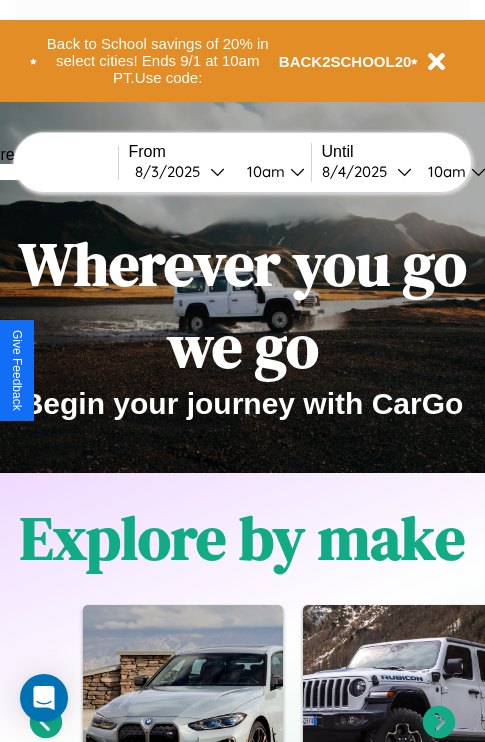 click at bounding box center (43, 172) 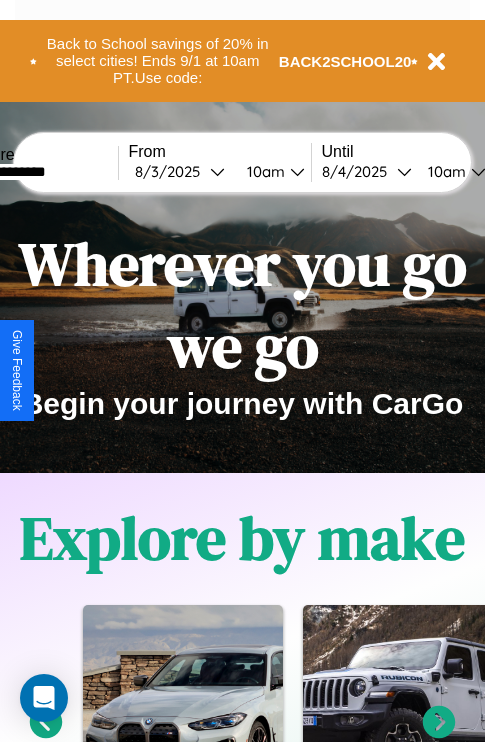 type on "**********" 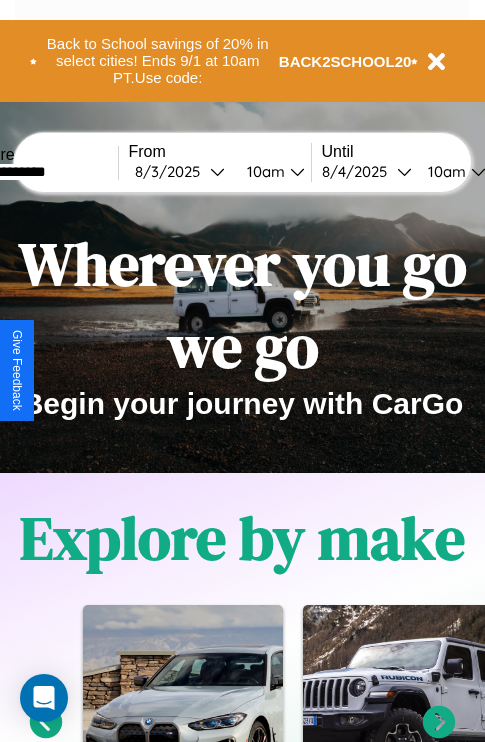 click on "8 / 3 / 2025" at bounding box center (172, 171) 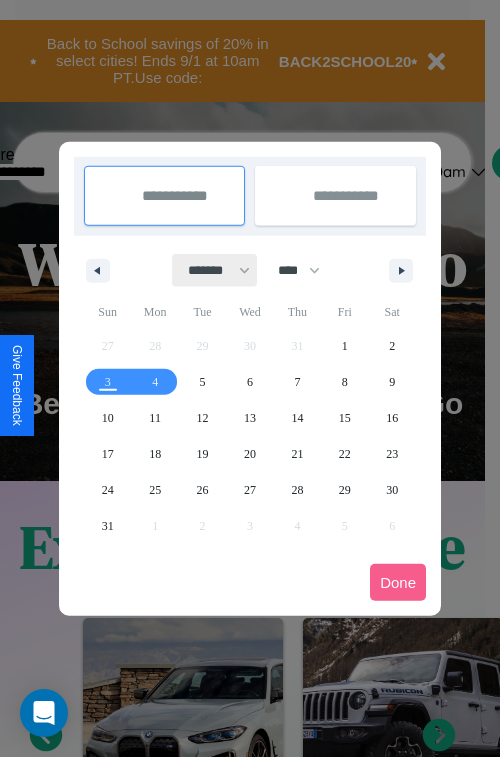click on "******* ******** ***** ***** *** **** **** ****** ********* ******* ******** ********" at bounding box center [215, 270] 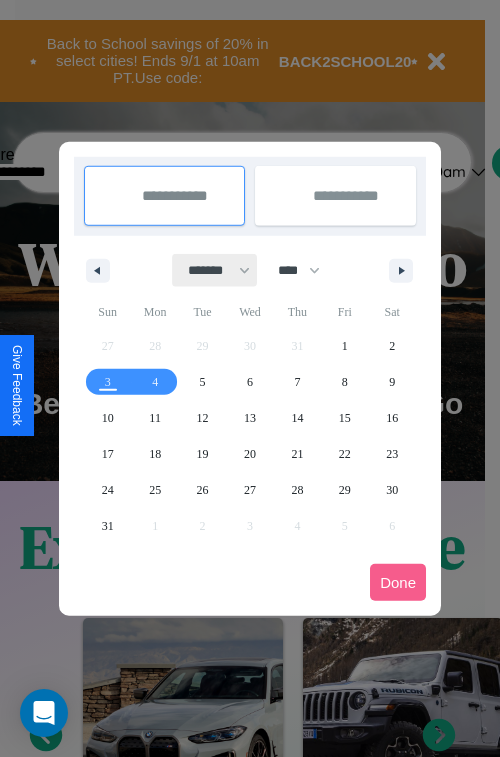 select on "**" 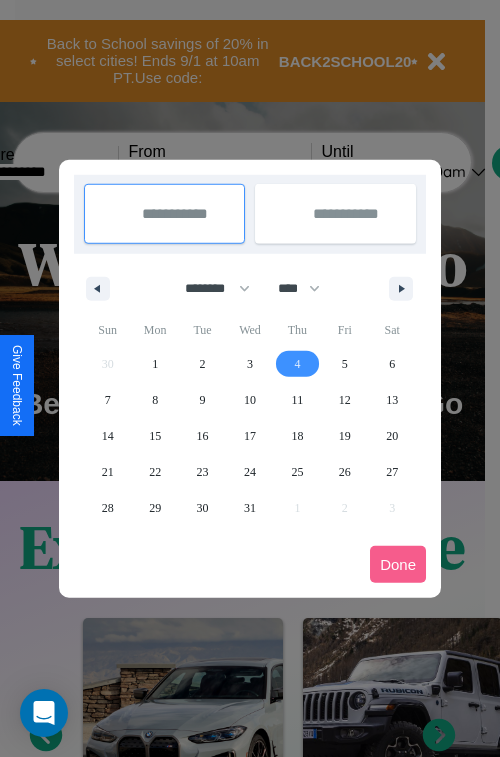 click on "4" at bounding box center [297, 364] 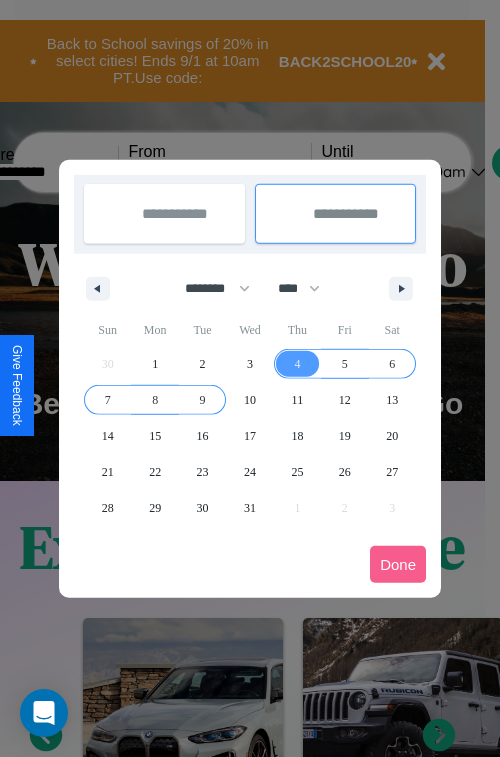 click on "9" at bounding box center (203, 400) 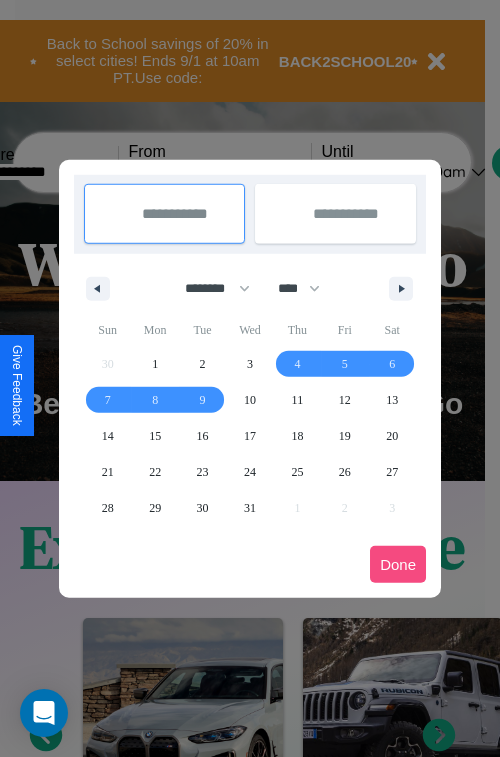 click on "Done" at bounding box center (398, 564) 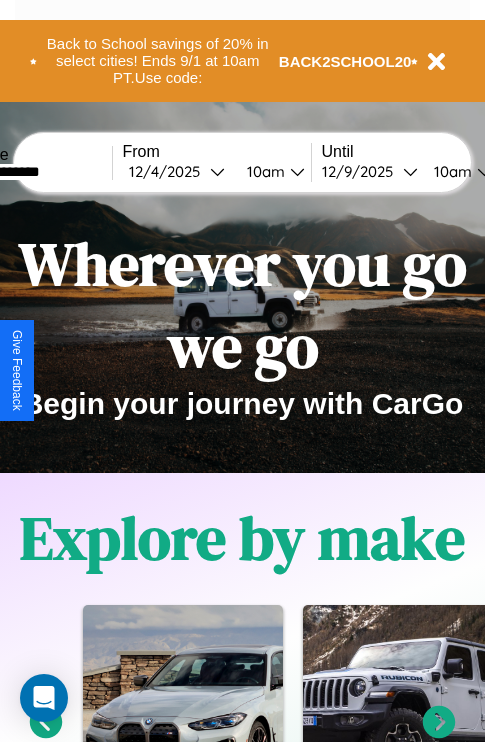 scroll, scrollTop: 0, scrollLeft: 74, axis: horizontal 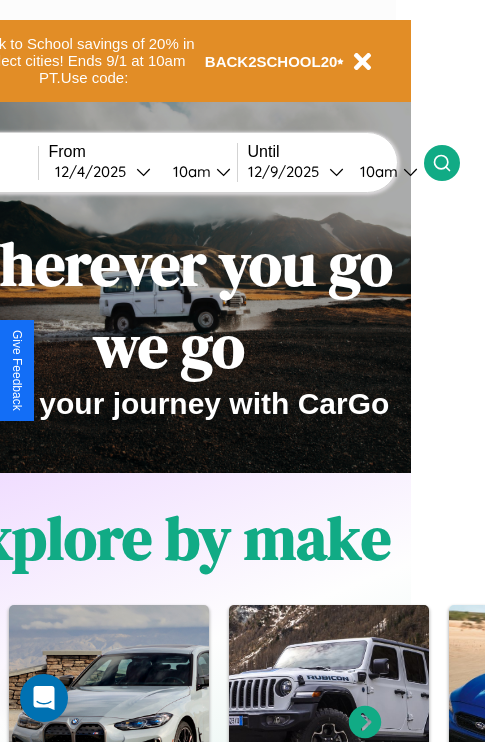 click 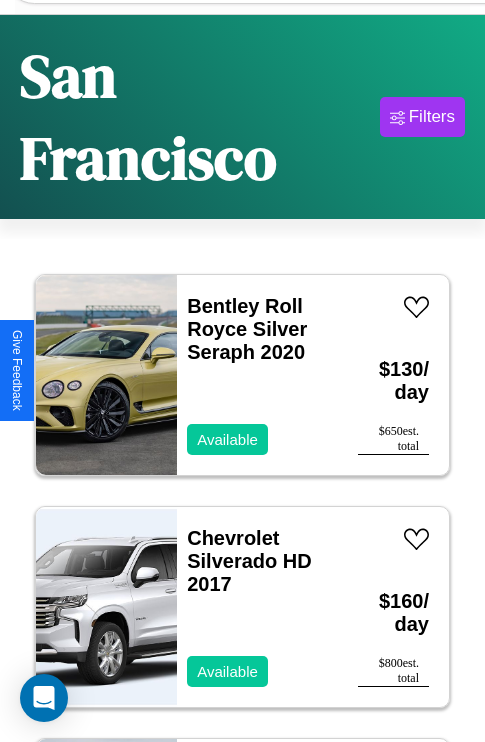 scroll, scrollTop: 71, scrollLeft: 0, axis: vertical 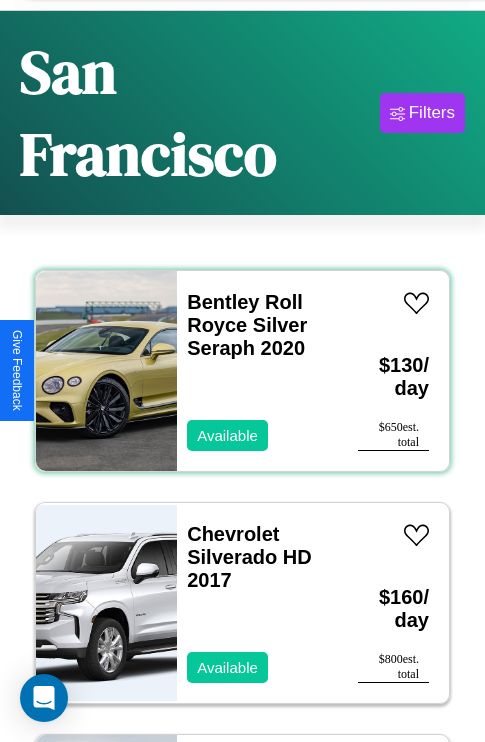 click on "Bentley   Roll Royce Silver Seraph   2020 Available" at bounding box center [257, 371] 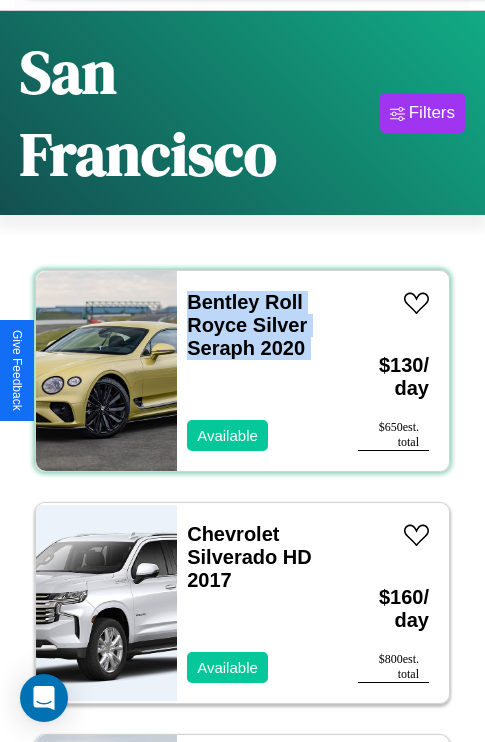 click on "Bentley   Roll Royce Silver Seraph   2020 Available" at bounding box center [257, 371] 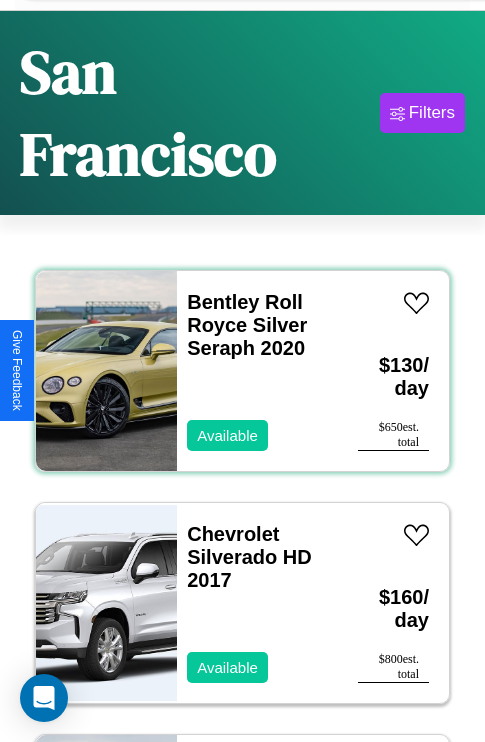 click on "Bentley   Roll Royce Silver Seraph   2020 Available" at bounding box center (257, 371) 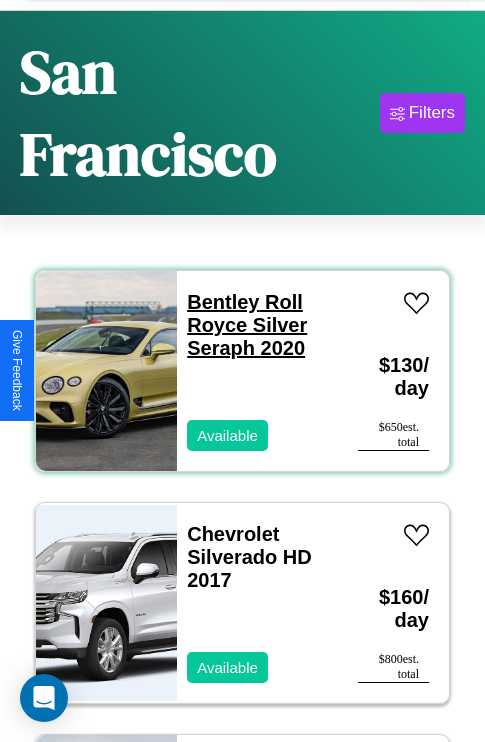 click on "Bentley   Roll Royce Silver Seraph   2020" at bounding box center [247, 325] 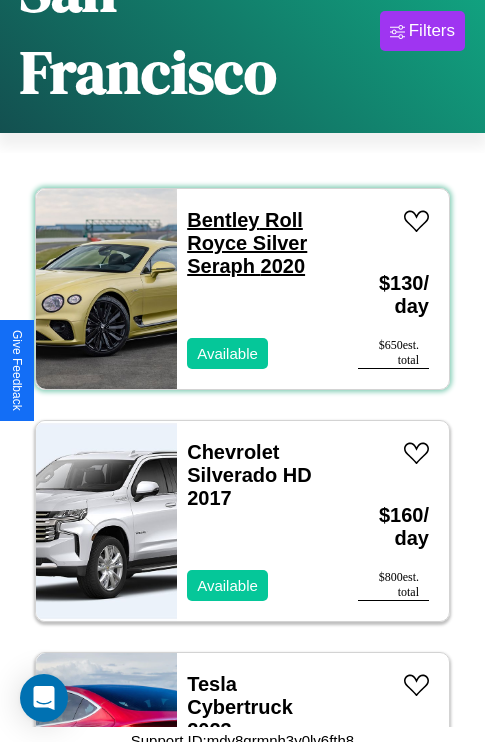 scroll, scrollTop: 304, scrollLeft: 0, axis: vertical 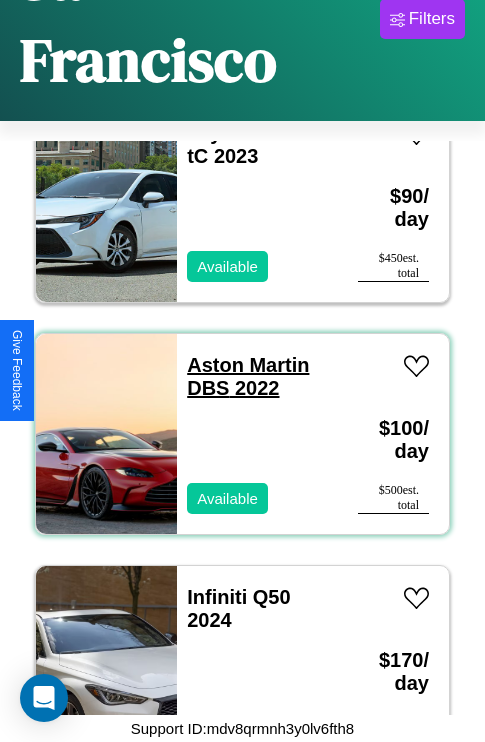 click on "Aston Martin   DBS   2022" at bounding box center [248, 376] 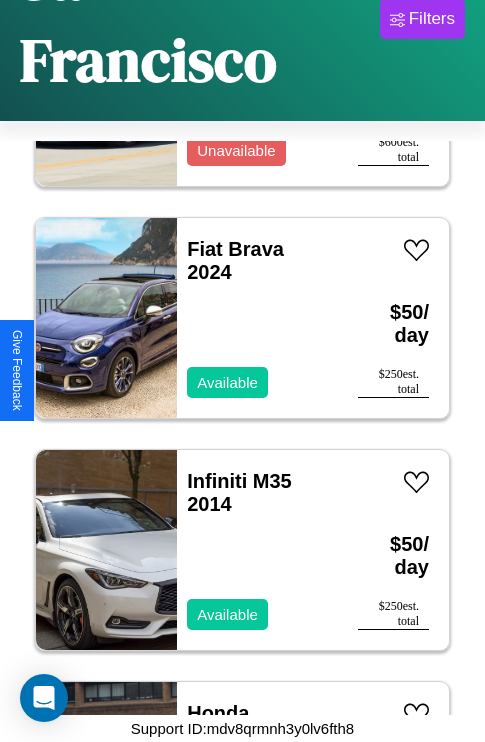 scroll, scrollTop: 16779, scrollLeft: 0, axis: vertical 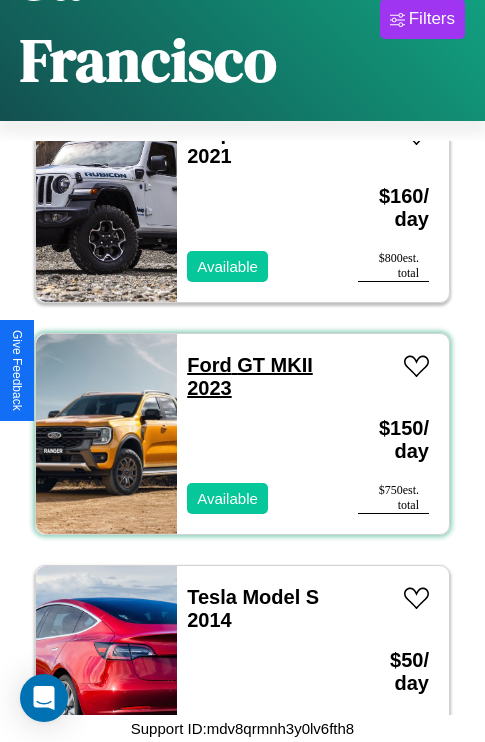 click on "Ford   GT MKII   2023" at bounding box center (250, 376) 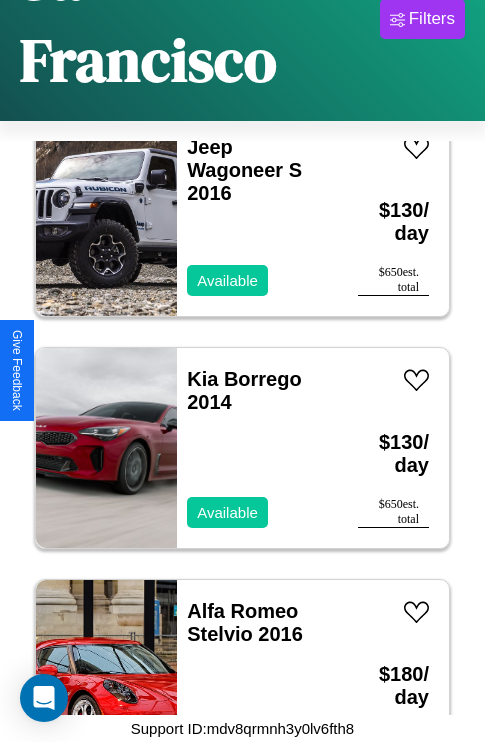 scroll, scrollTop: 25670, scrollLeft: 0, axis: vertical 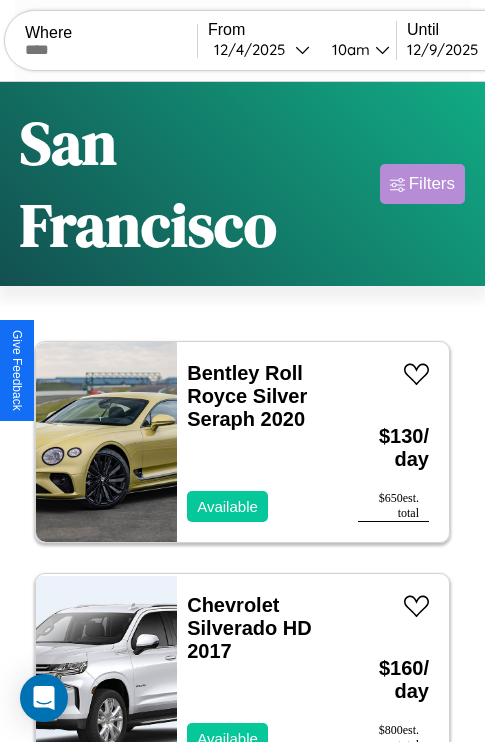 click on "Filters" at bounding box center [432, 184] 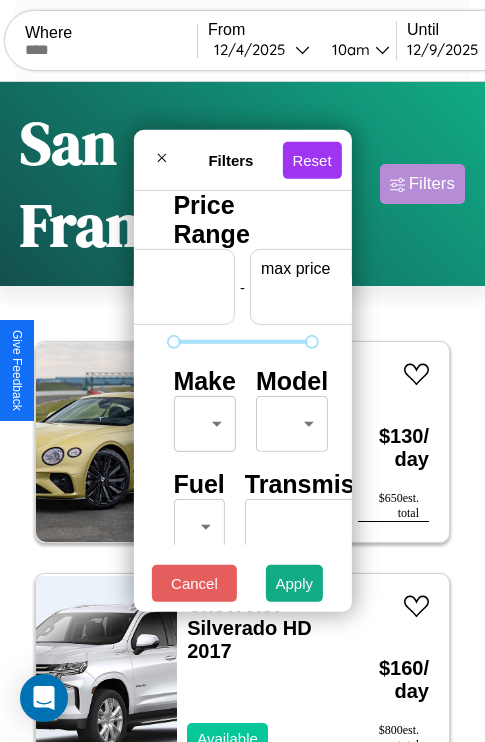 scroll, scrollTop: 0, scrollLeft: 124, axis: horizontal 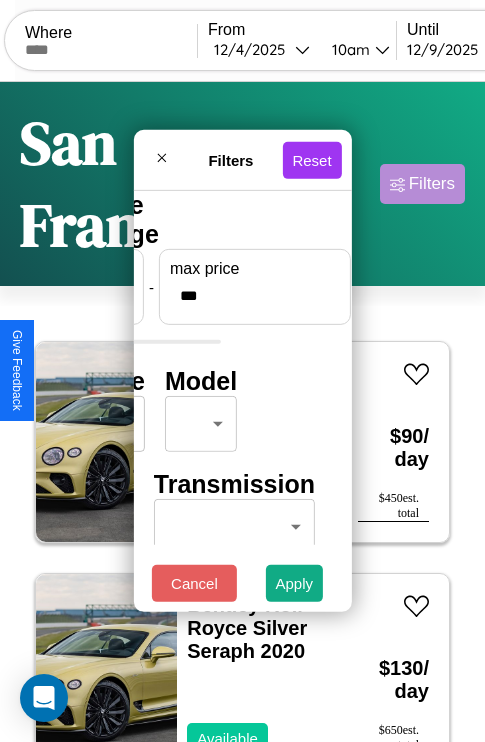 type on "***" 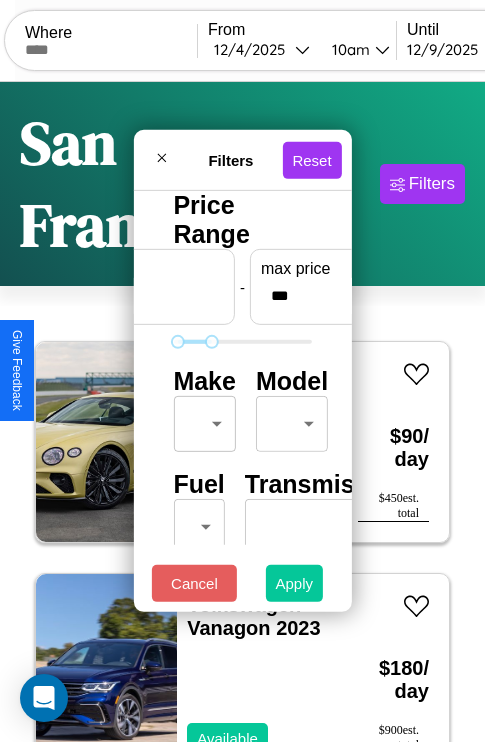 type on "**" 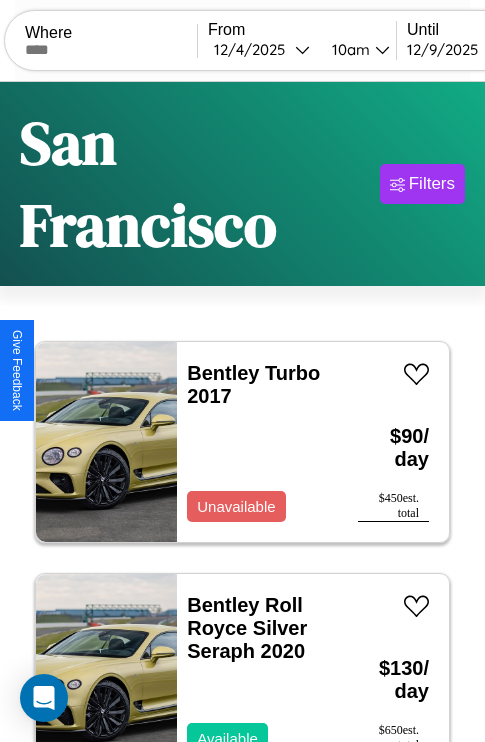 scroll, scrollTop: 74, scrollLeft: 0, axis: vertical 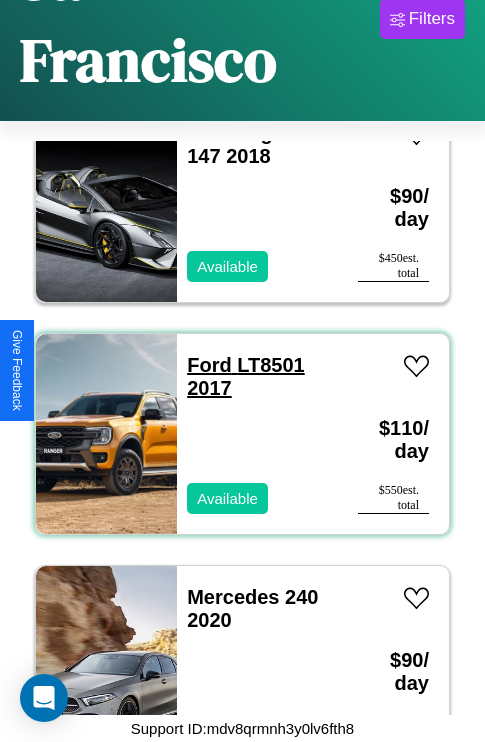 click on "Ford   LT8501   2017" at bounding box center (245, 376) 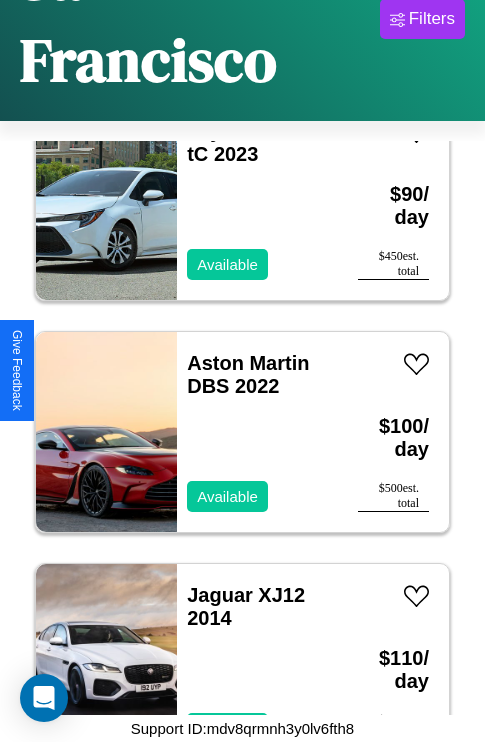 scroll, scrollTop: 7035, scrollLeft: 0, axis: vertical 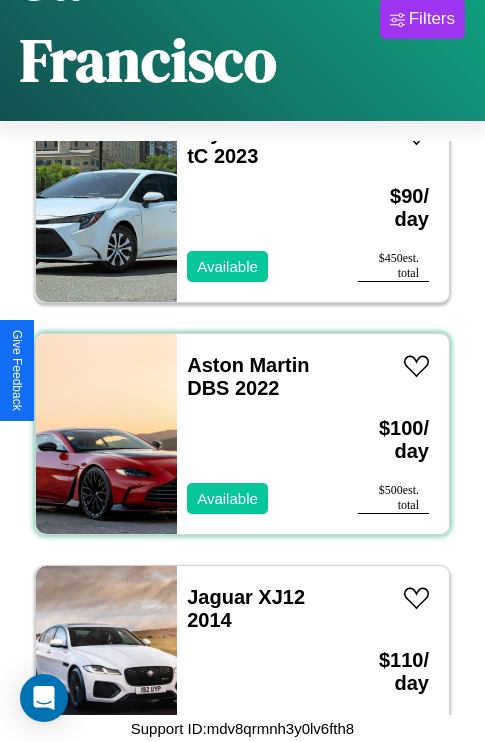 click on "Aston Martin   DBS   2022 Available" at bounding box center [257, 434] 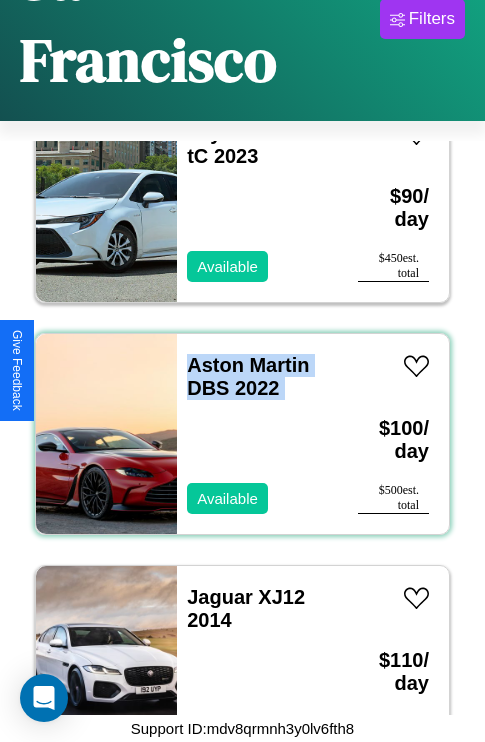 click on "Aston Martin   DBS   2022 Available" at bounding box center [257, 434] 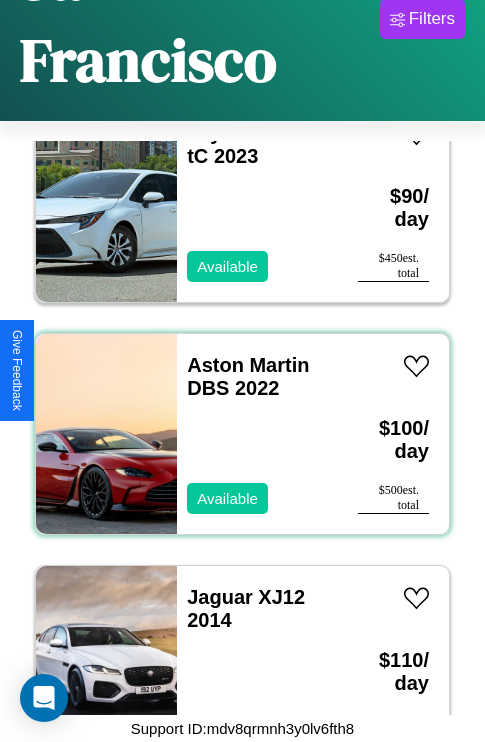click on "Aston Martin   DBS   2022 Available" at bounding box center [257, 434] 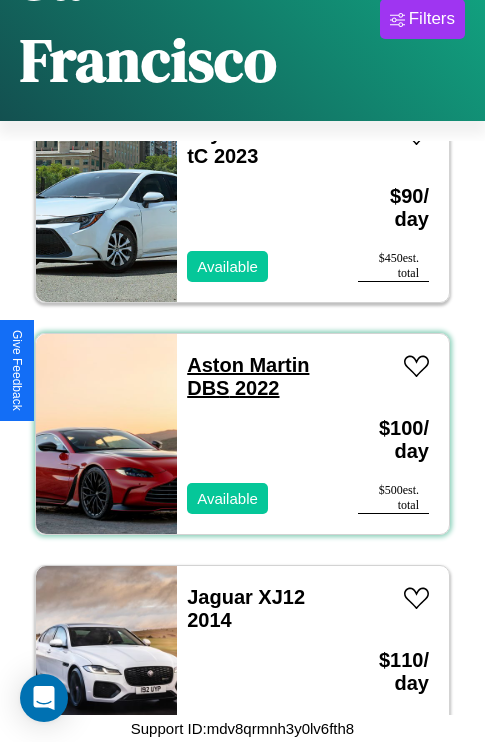 click on "Aston Martin   DBS   2022" at bounding box center (248, 376) 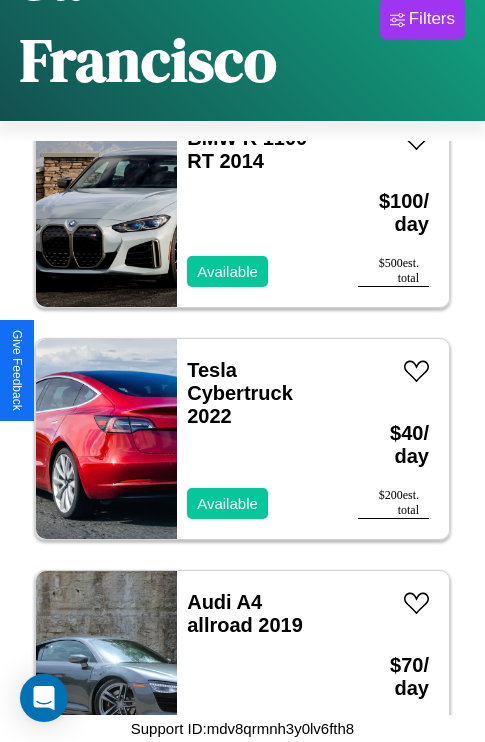 scroll, scrollTop: 11907, scrollLeft: 0, axis: vertical 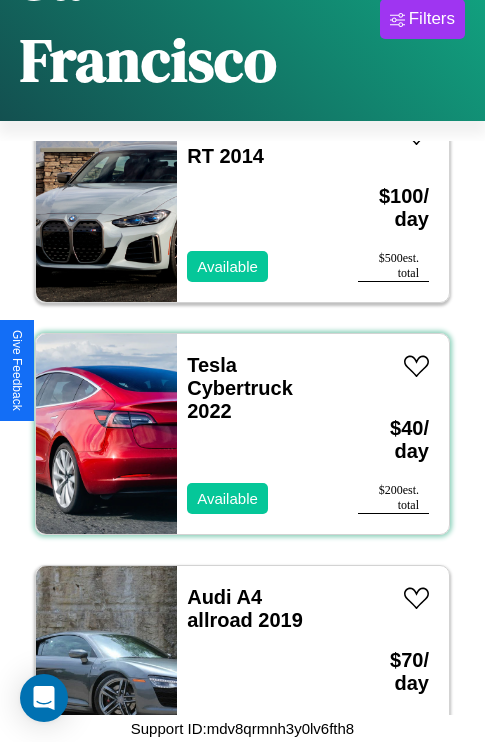 click on "Tesla   Cybertruck   2022 Available" at bounding box center (257, 434) 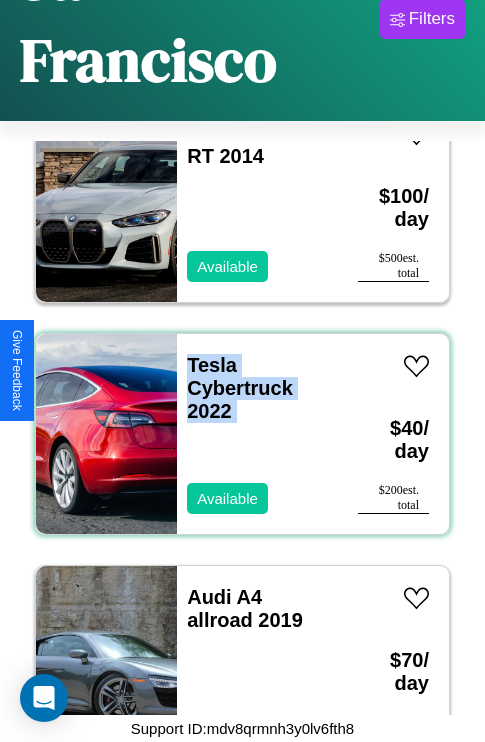 click on "Tesla   Cybertruck   2022 Available" at bounding box center [257, 434] 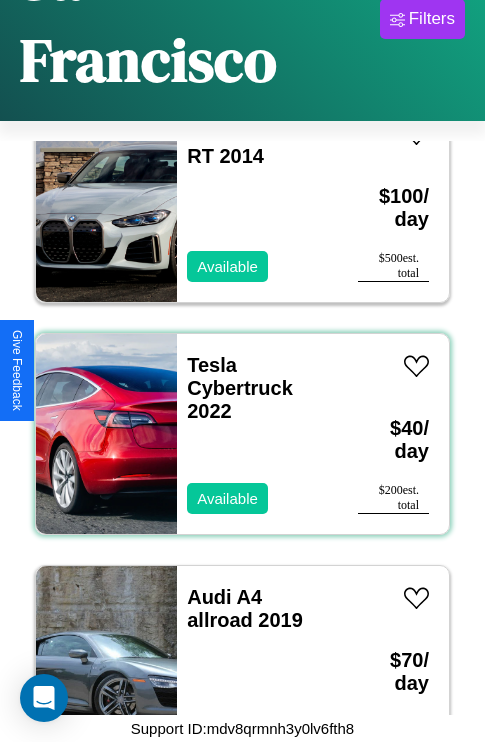 click on "Tesla   Cybertruck   2022 Available" at bounding box center [257, 434] 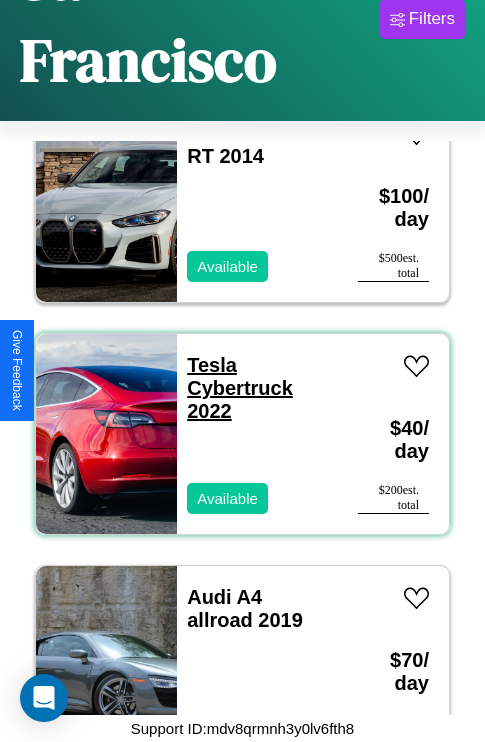 click on "Tesla   Cybertruck   2022" at bounding box center [240, 388] 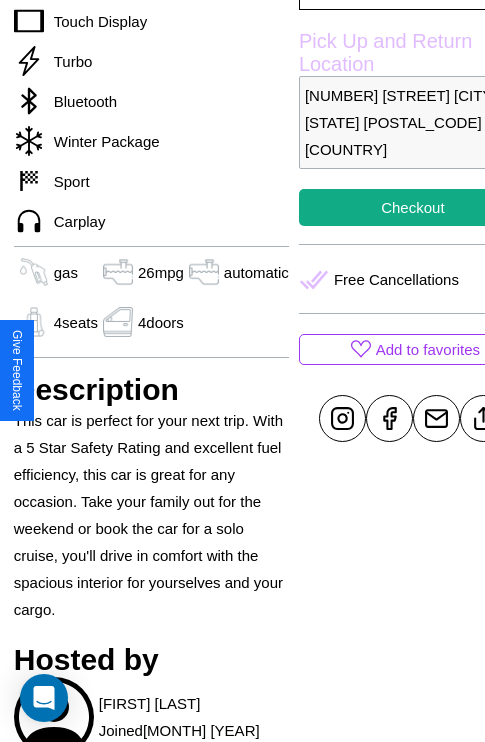 scroll, scrollTop: 616, scrollLeft: 64, axis: both 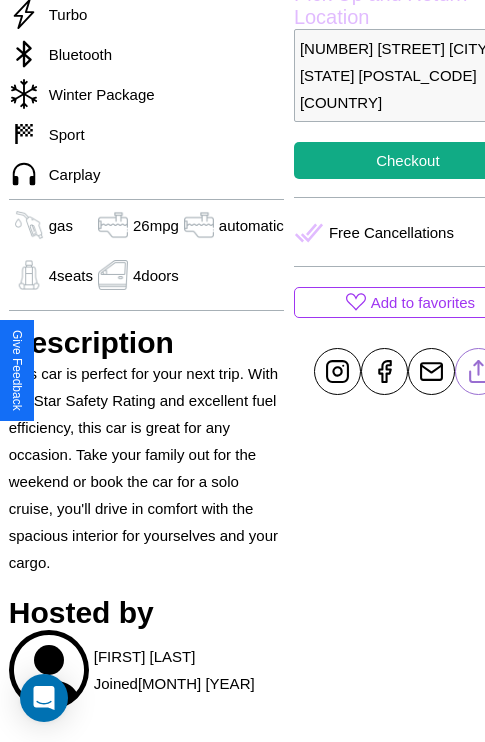 click 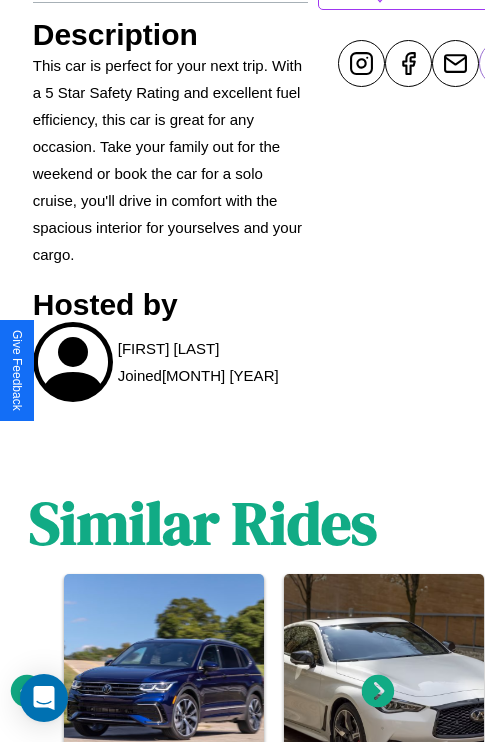 scroll, scrollTop: 1060, scrollLeft: 30, axis: both 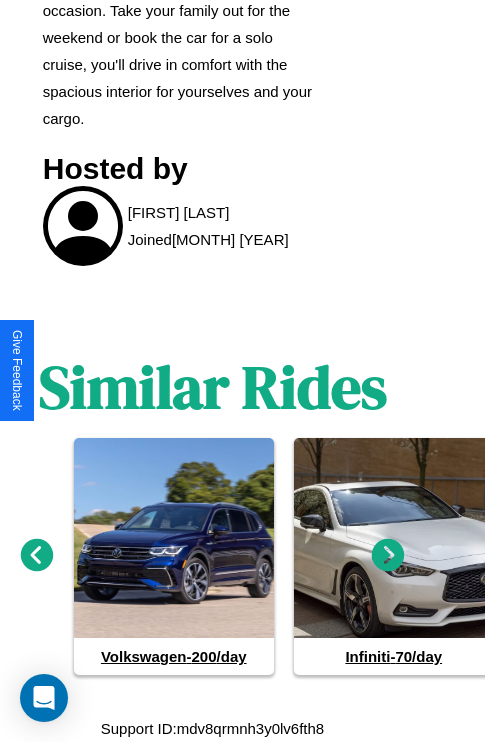 click 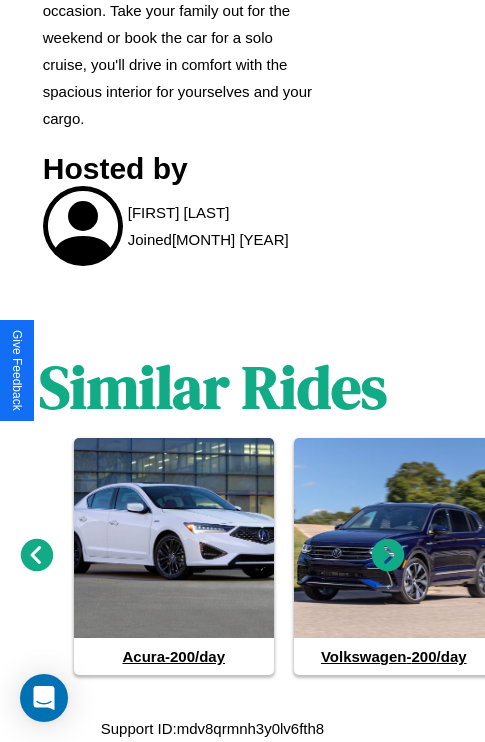 click 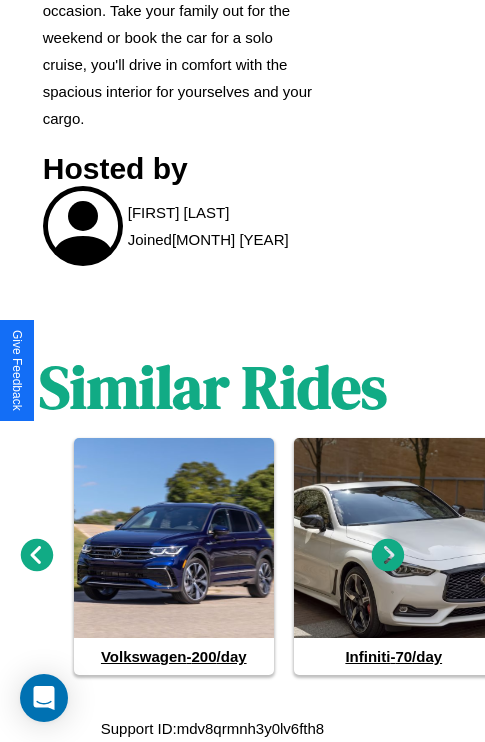 click 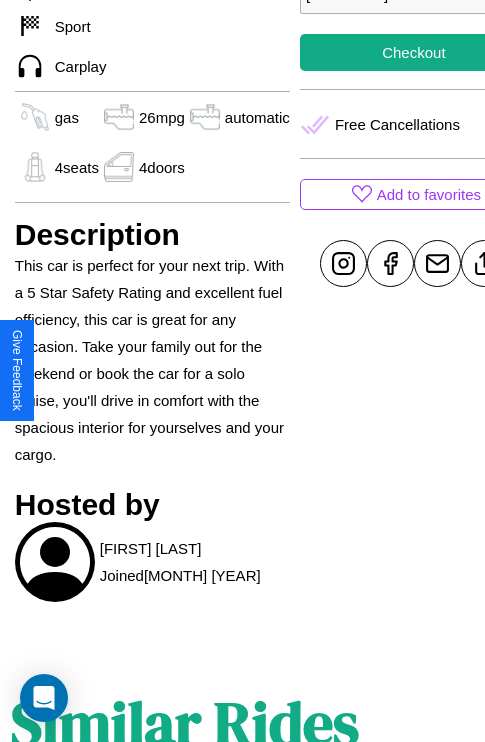 scroll, scrollTop: 405, scrollLeft: 84, axis: both 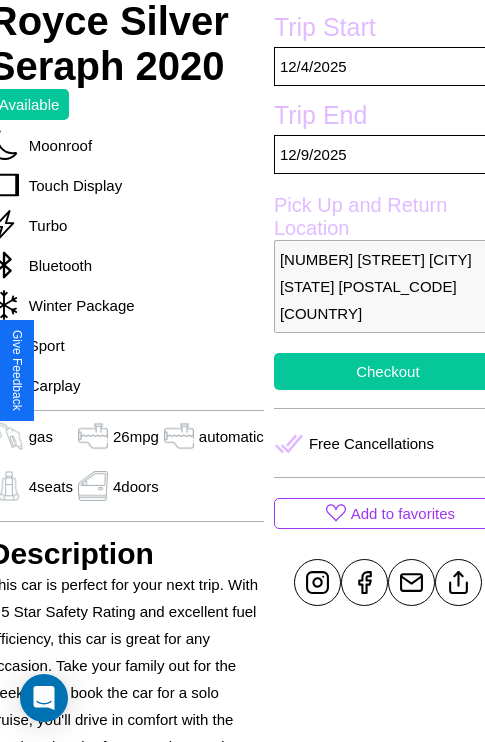 click on "Checkout" at bounding box center [388, 371] 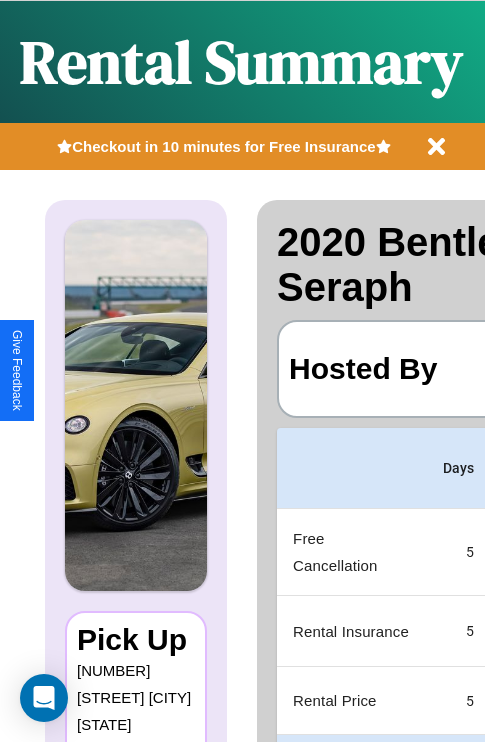 scroll, scrollTop: 0, scrollLeft: 378, axis: horizontal 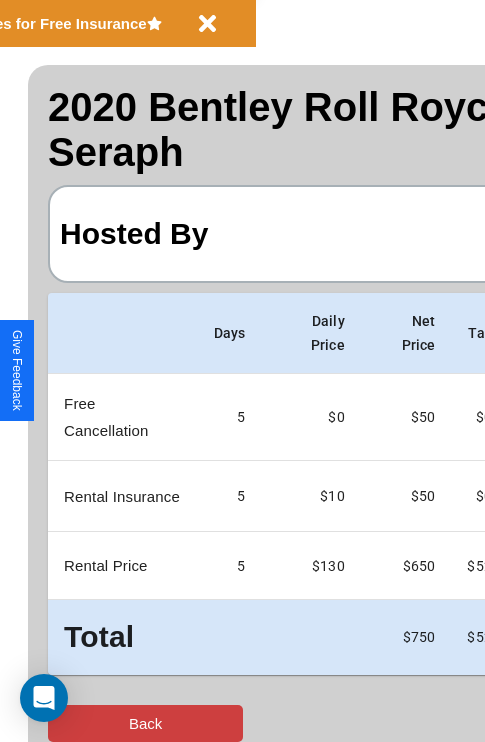 click on "Back" at bounding box center (145, 723) 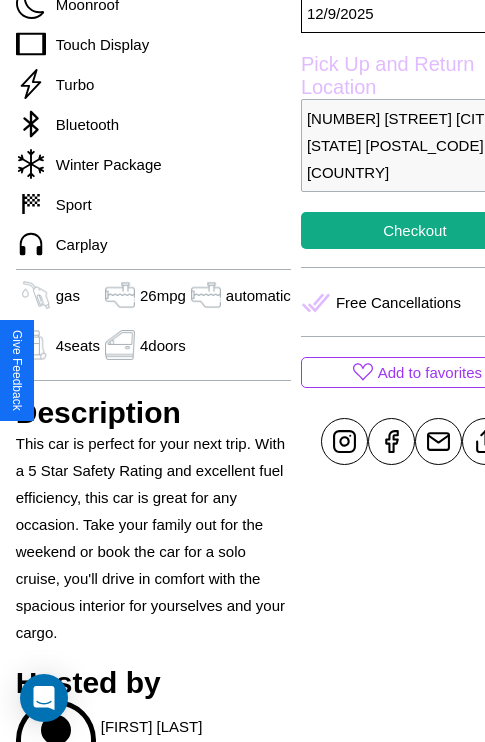 scroll, scrollTop: 616, scrollLeft: 64, axis: both 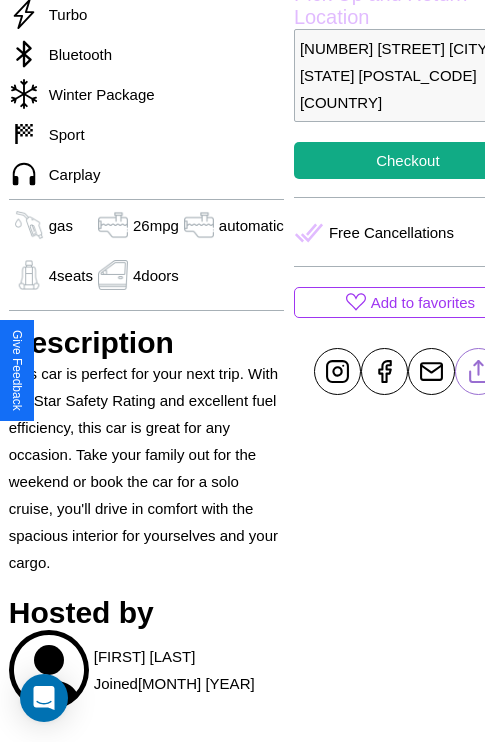 click 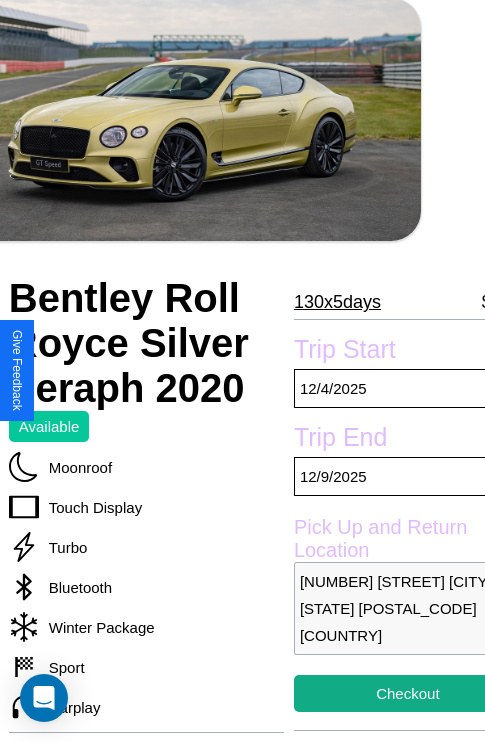 scroll, scrollTop: 56, scrollLeft: 64, axis: both 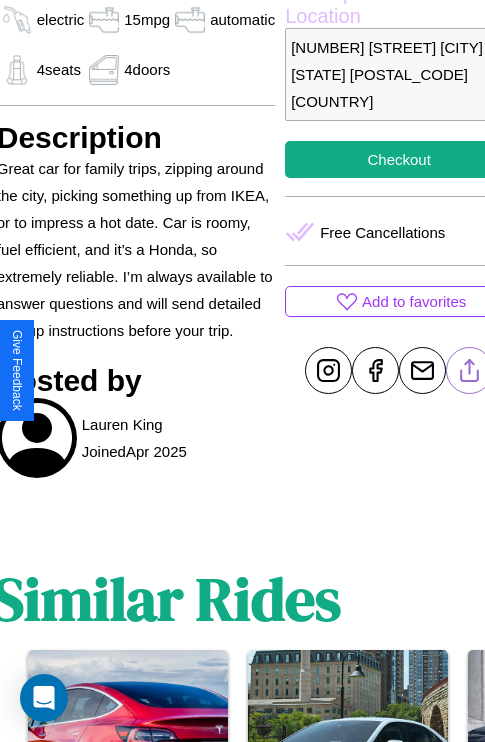 click 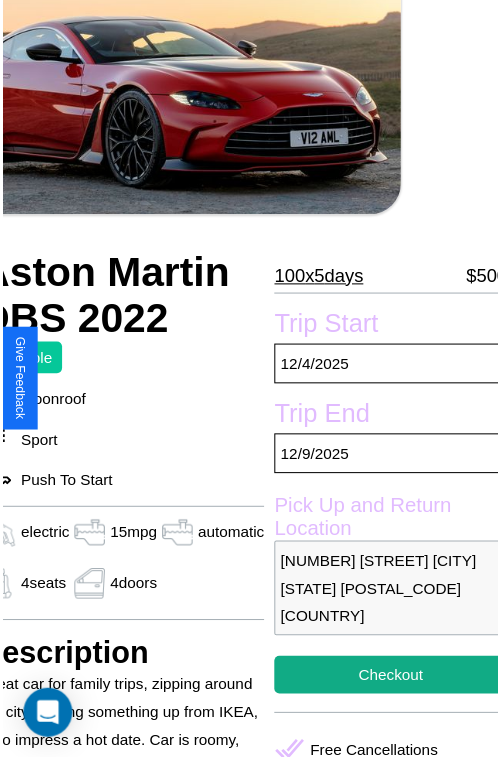 scroll, scrollTop: 221, scrollLeft: 96, axis: both 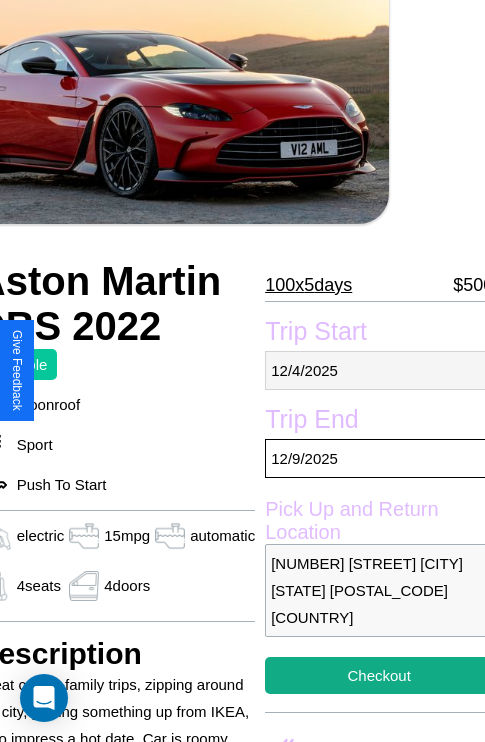 click on "12 / 4 / 2025" at bounding box center [379, 370] 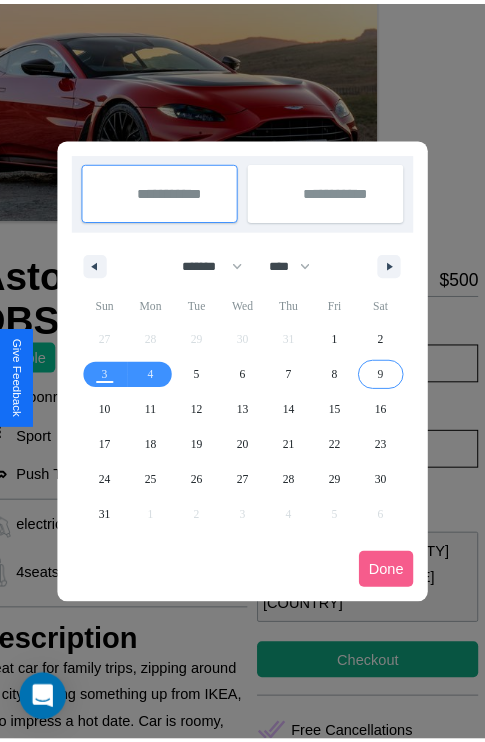 scroll, scrollTop: 0, scrollLeft: 96, axis: horizontal 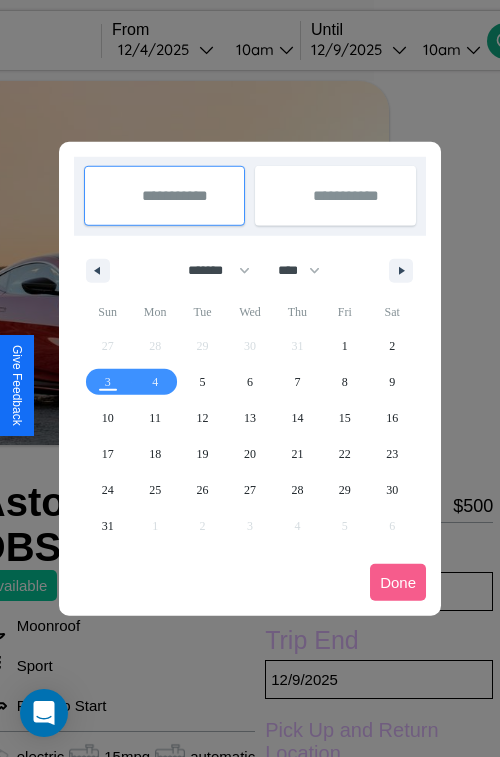 click at bounding box center (250, 378) 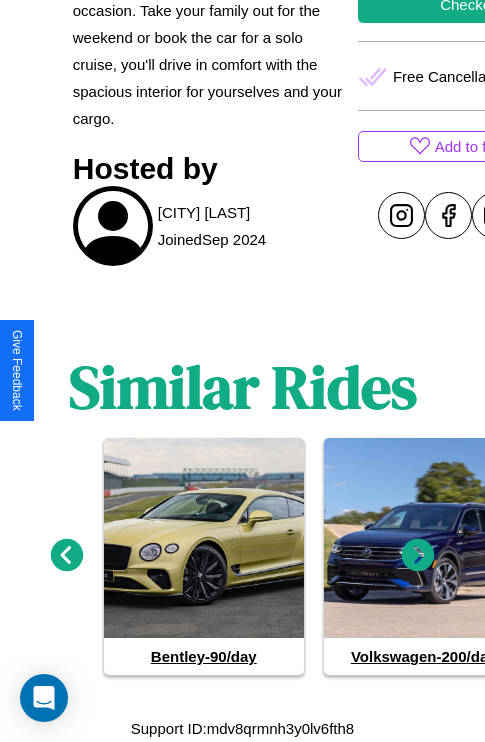 scroll, scrollTop: 879, scrollLeft: 0, axis: vertical 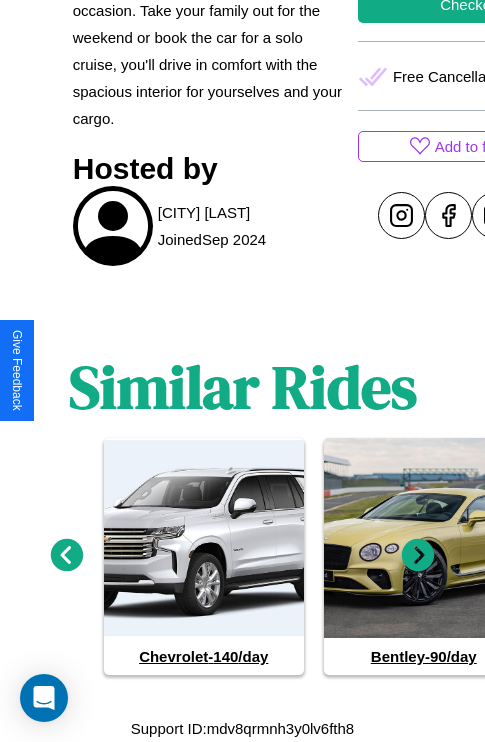 click 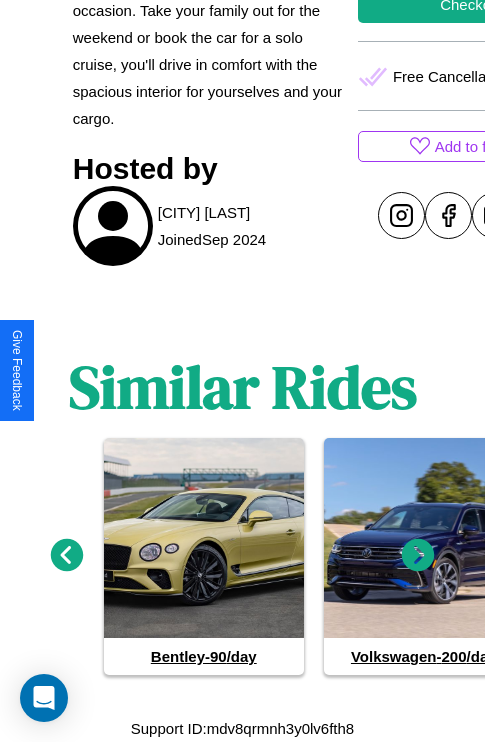 click 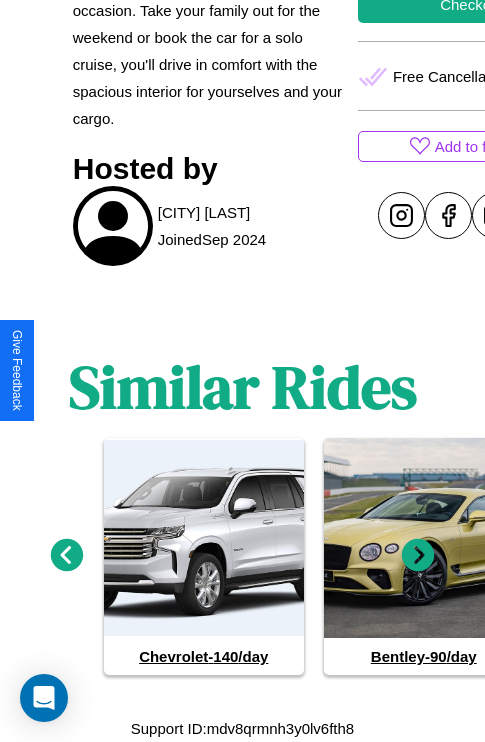 click 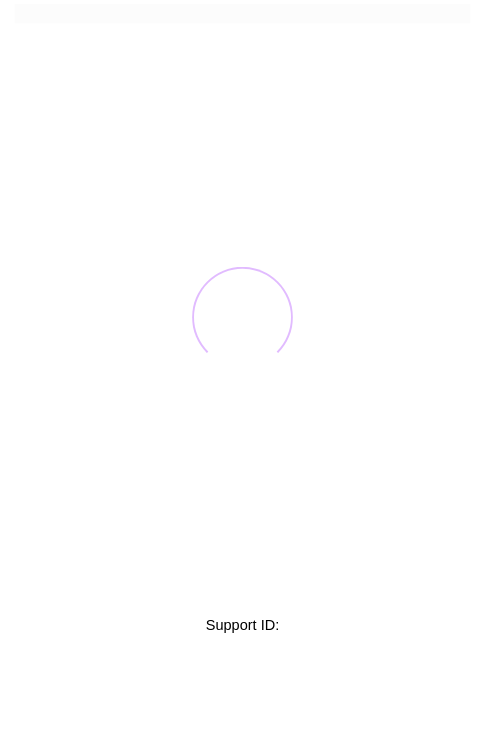 scroll, scrollTop: 0, scrollLeft: 0, axis: both 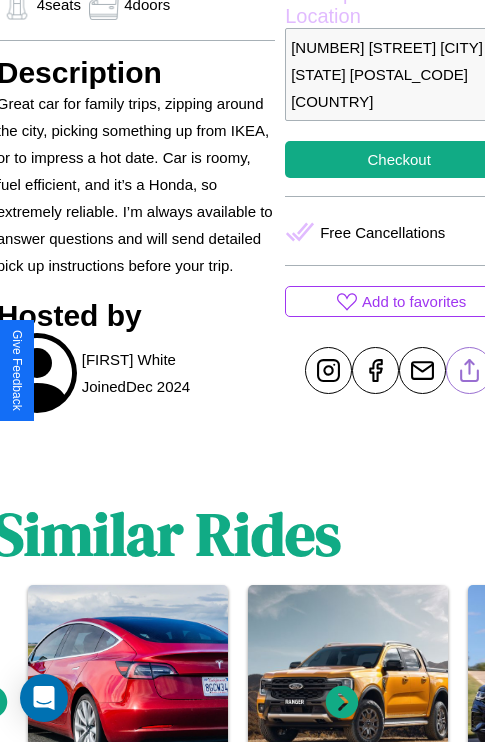 click 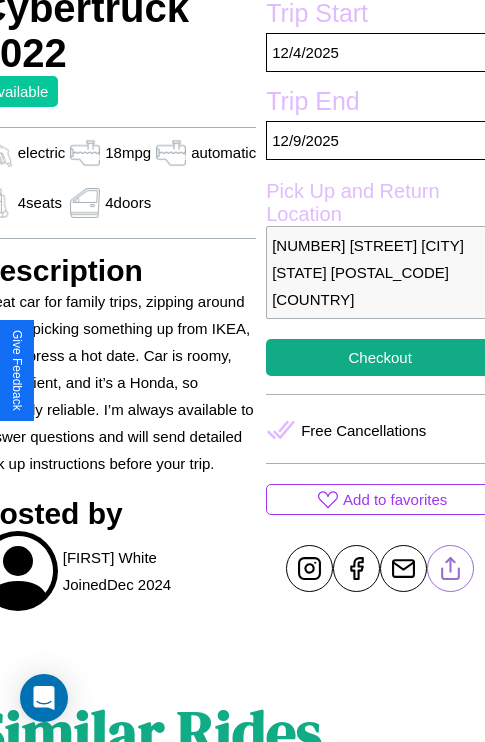 scroll, scrollTop: 435, scrollLeft: 96, axis: both 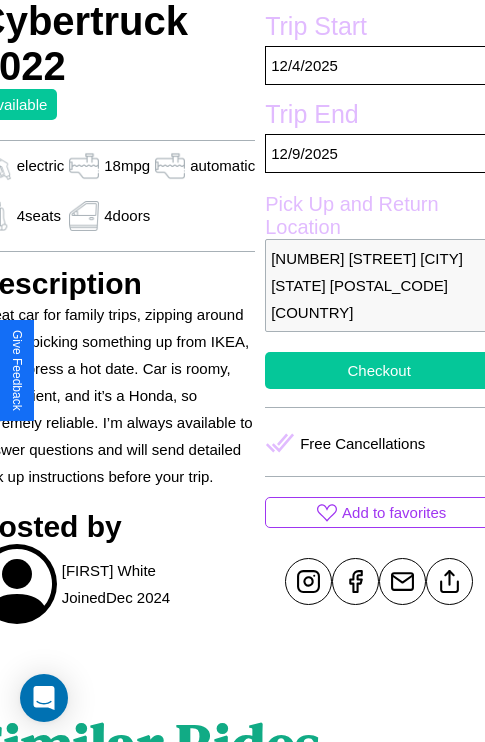 click on "Checkout" at bounding box center [379, 370] 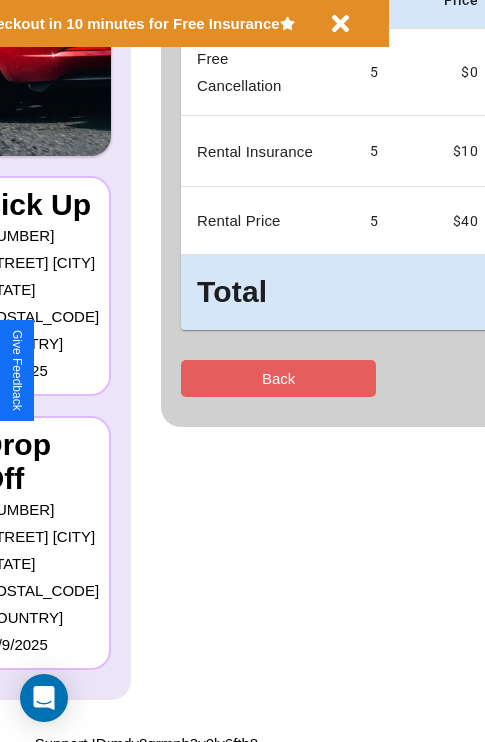 scroll, scrollTop: 0, scrollLeft: 0, axis: both 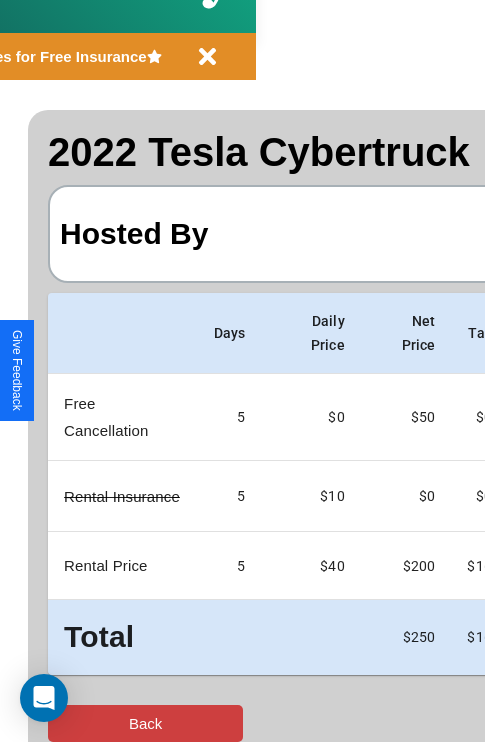 click on "Back" at bounding box center (145, 723) 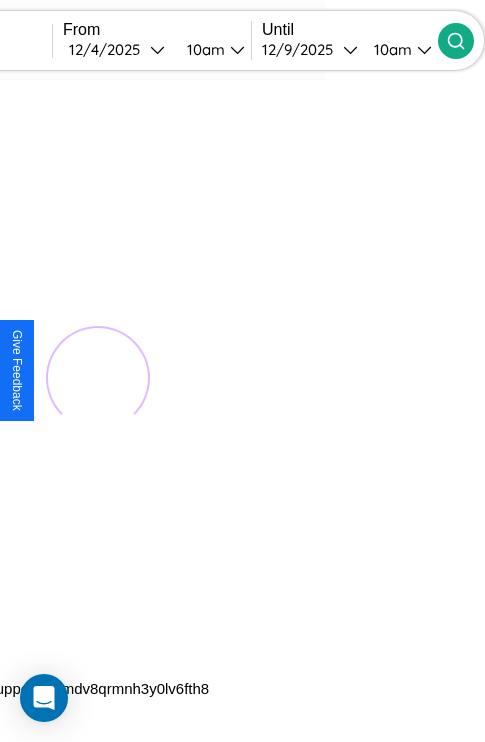 scroll, scrollTop: 0, scrollLeft: 0, axis: both 